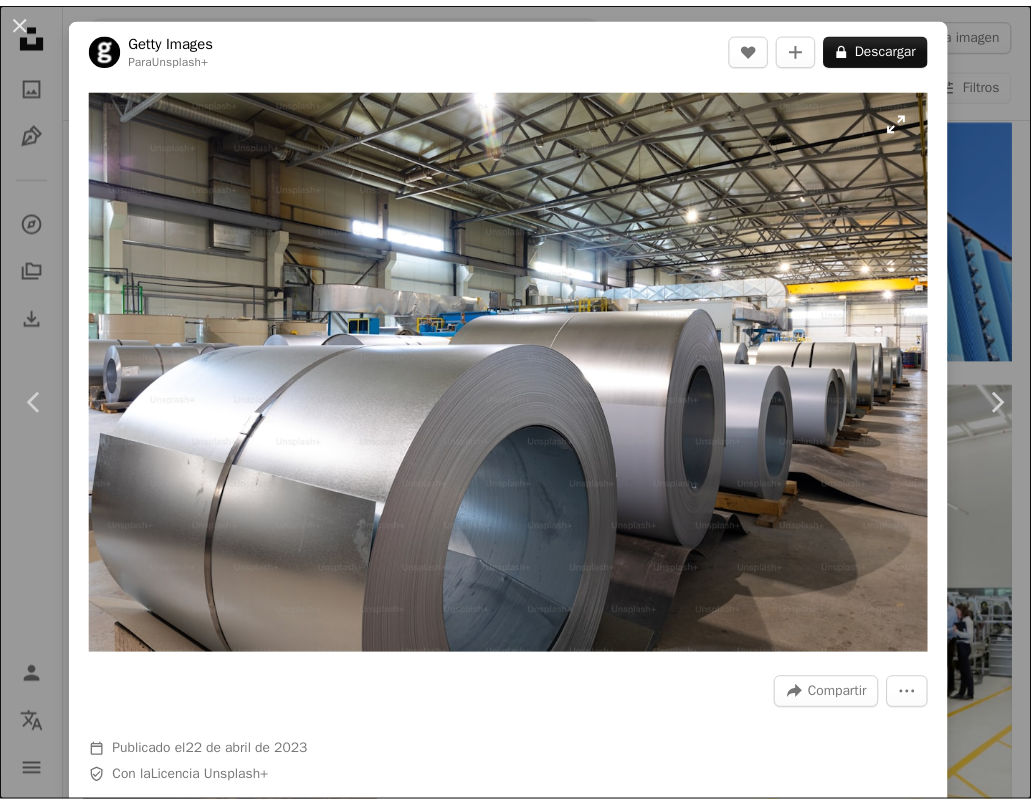 scroll, scrollTop: 6800, scrollLeft: 0, axis: vertical 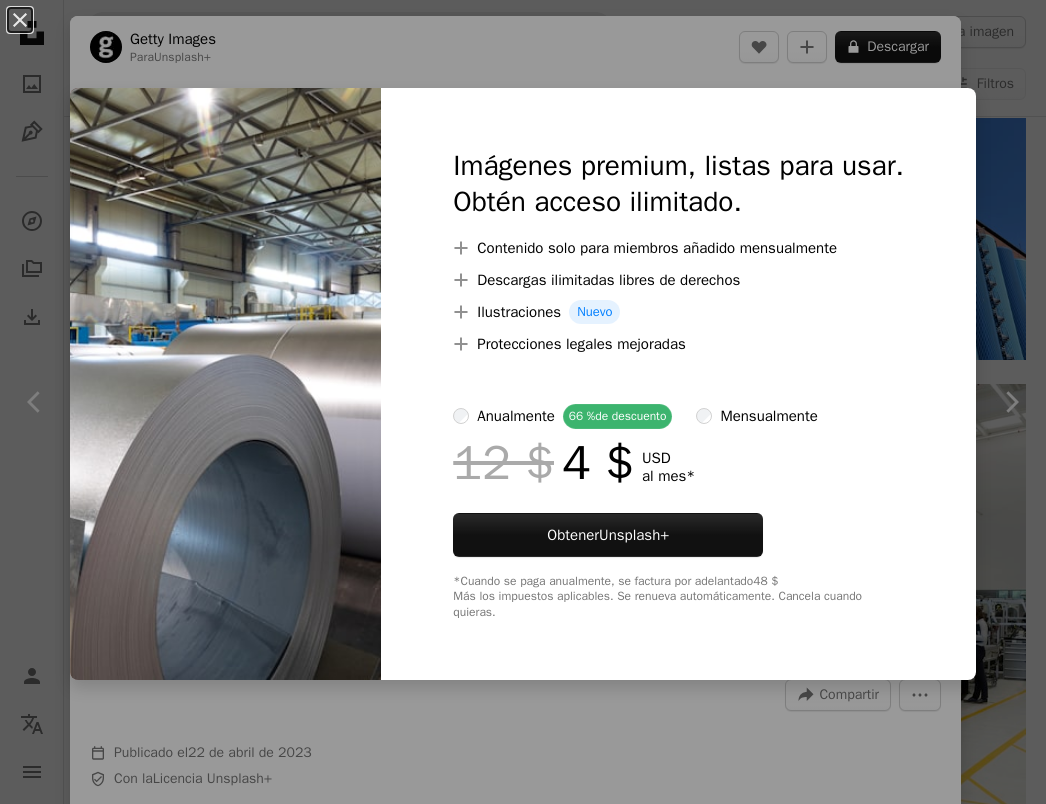 drag, startPoint x: 930, startPoint y: 67, endPoint x: 922, endPoint y: 245, distance: 178.17969 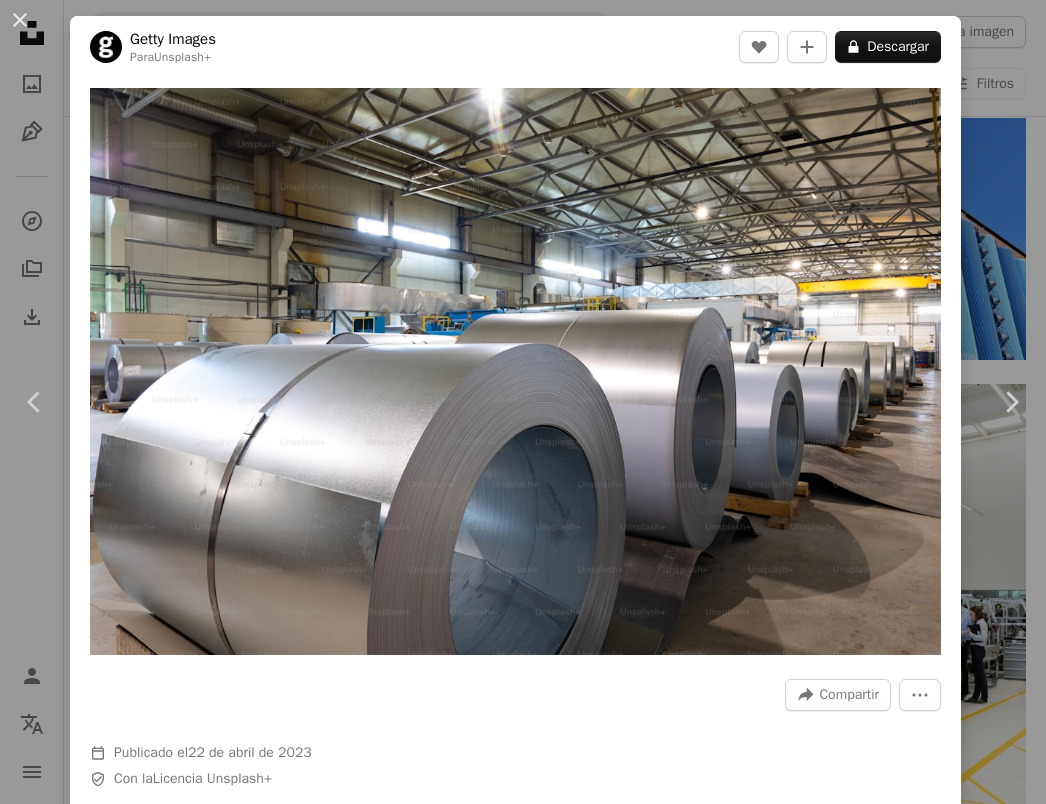 click on "An X shape Chevron left Chevron right Getty Images Para  Unsplash+ A heart A plus sign A lock Descargar Zoom in A forward-right arrow Compartir More Actions Calendar outlined Publicado el  22 de abril de 2023 Safety Con la  Licencia Unsplash+ negocio Tecnología fotografía fábrica taller transporte industria horizontal suelo equipo cinta transportadora texturado hojalata Equipos de fabricación plegable Herramienta de trabajo en una fila Objeto fabricado Fotos de stock gratuitas De esta serie Chevron right Plus sign for Unsplash+ Plus sign for Unsplash+ Imágenes relacionadas Plus sign for Unsplash+ A heart A plus sign Getty Images Para  Unsplash+ A lock Descargar Plus sign for Unsplash+ A heart A plus sign Getty Images Para  Unsplash+ A lock Descargar Plus sign for Unsplash+ A heart A plus sign Getty Images Para  Unsplash+ A lock Descargar Plus sign for Unsplash+ A heart A plus sign Getty Images Para  Unsplash+ A lock Descargar Plus sign for Unsplash+ A heart A plus sign Getty Images Para  Unsplash+ A lock" at bounding box center [523, 402] 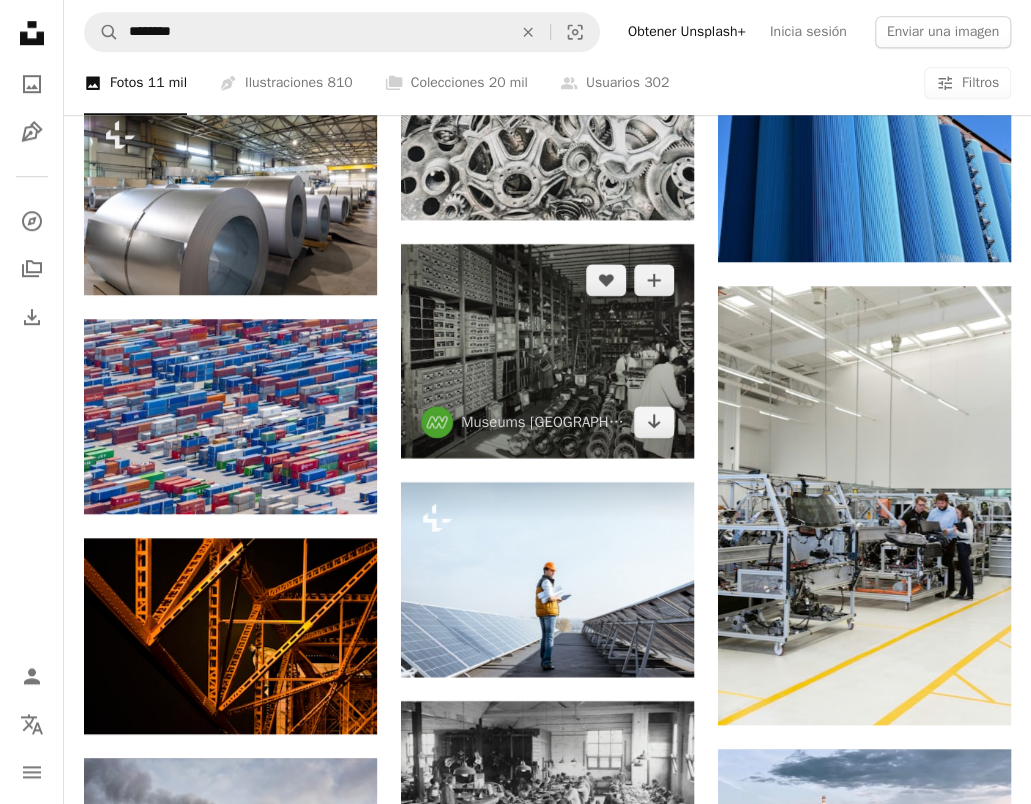 click at bounding box center [547, 351] 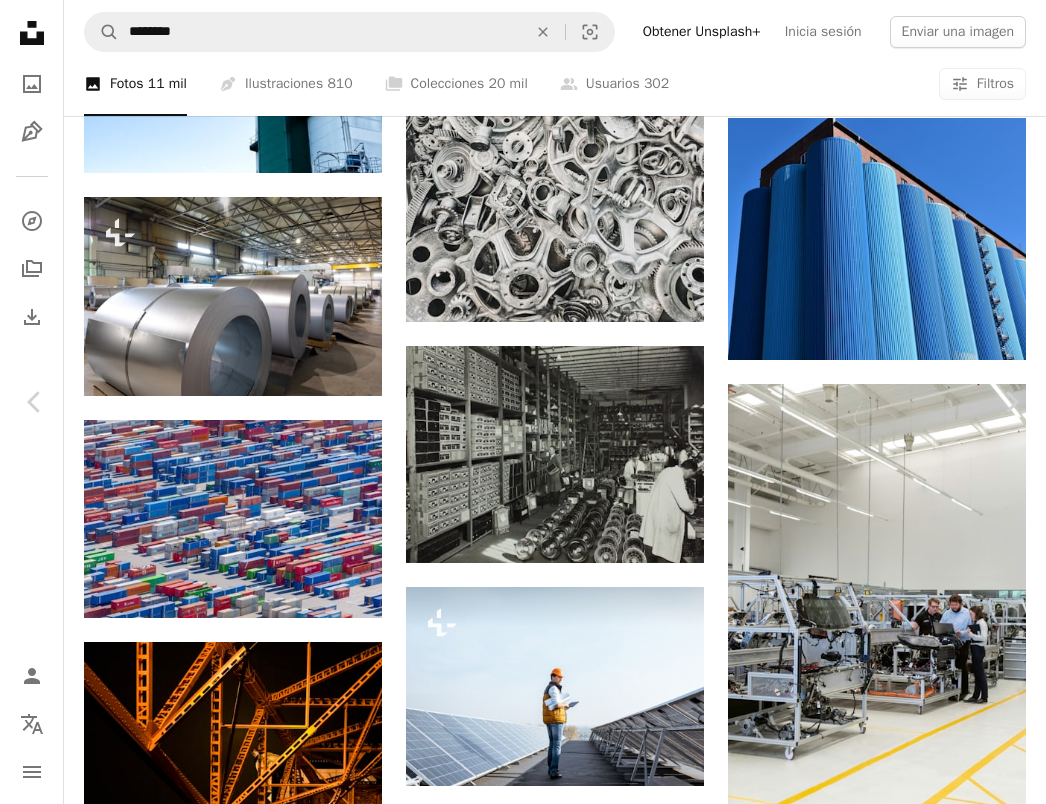 click on "An X shape Chevron left Chevron right Museums Victoria museumsvictoria A heart A plus sign Descargar gratis Chevron down Zoom in Visualizaciones 4.387.354 Descargas 17.144 Presentado en Fotos A forward-right arrow Compartir Info icon Información More Actions Calendar outlined Publicado el  21 de enero de 2020 Safety Uso gratuito bajo la  Licencia Unsplash fábrica historia industria industrial trabajador trabajadores maquinaria Fotos E Imágenes Históricas personal Planta de producción Electrics Trabajo manual Planta de producción coche edificio Humano gris almacén vehículo taller Imágenes gratuitas Explora imágenes premium relacionadas en iStock  |  Ahorra un 20 % con el código UNSPLASH20 Ver más en iStock  ↗ Imágenes relacionadas A heart A plus sign Birmingham Museums Trust Arrow pointing down Plus sign for Unsplash+ A heart A plus sign Getty Images Para  Unsplash+ A lock Descargar A heart A plus sign Birmingham Museums Trust Arrow pointing down Plus sign for Unsplash+ A heart A plus sign NOAA" at bounding box center [523, 3976] 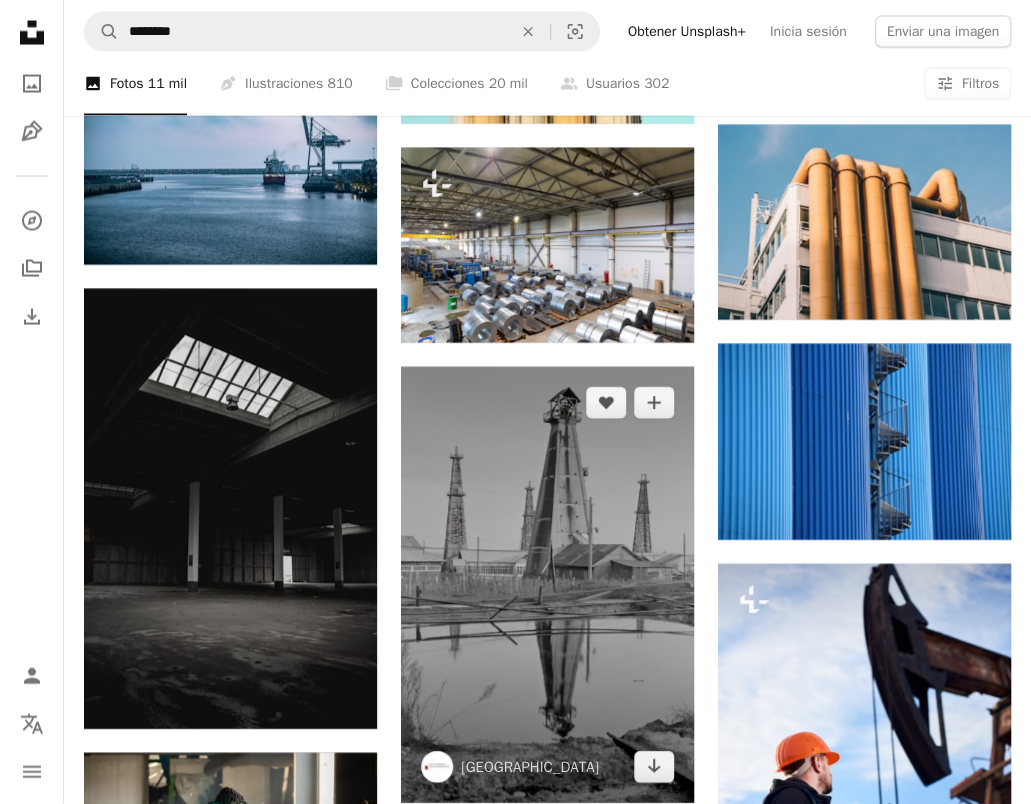 scroll, scrollTop: 11700, scrollLeft: 0, axis: vertical 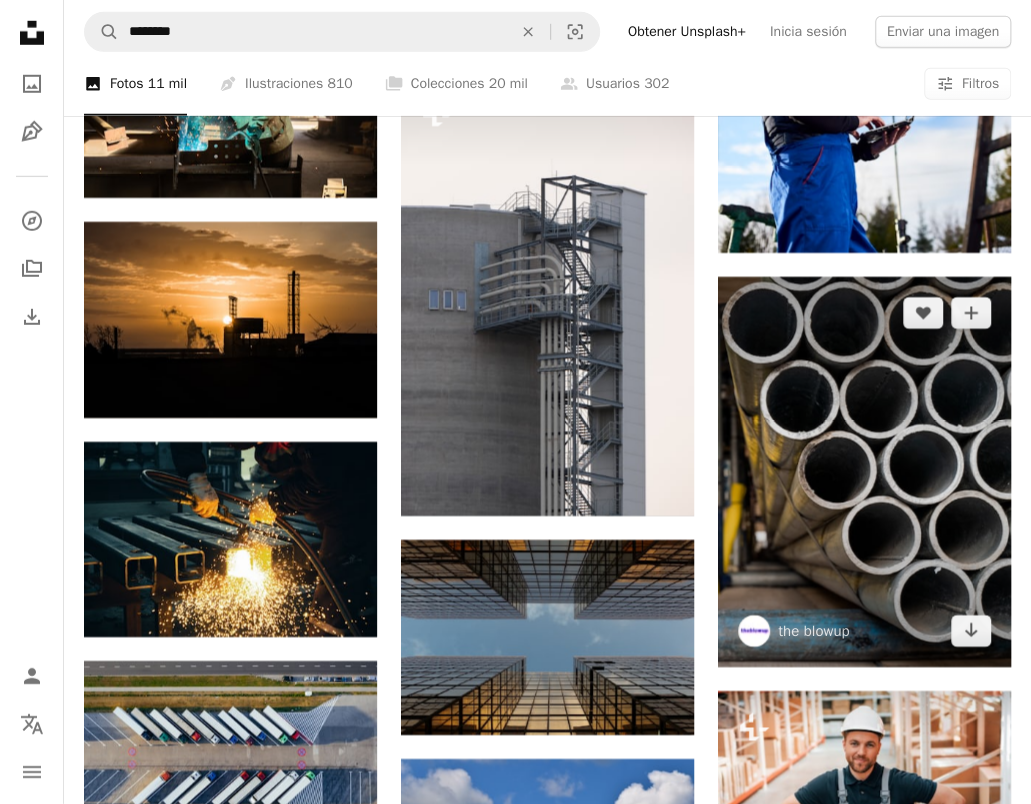 click at bounding box center [864, 472] 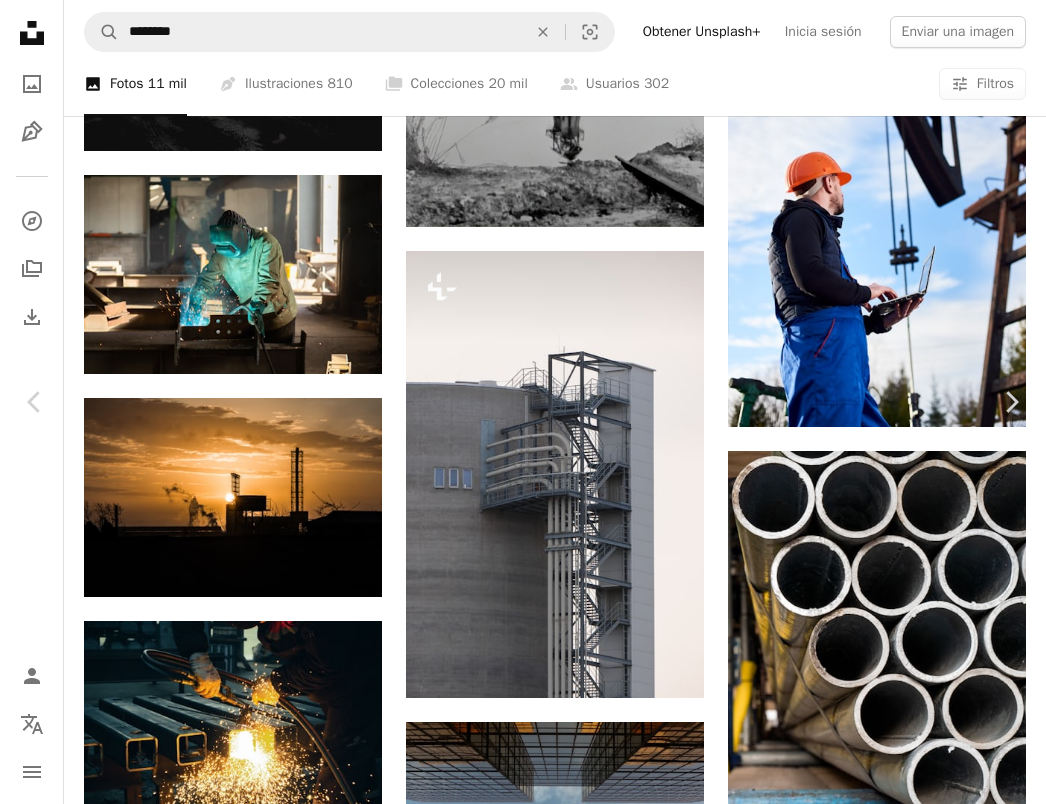 click on "Descargar gratis" at bounding box center [844, 4364] 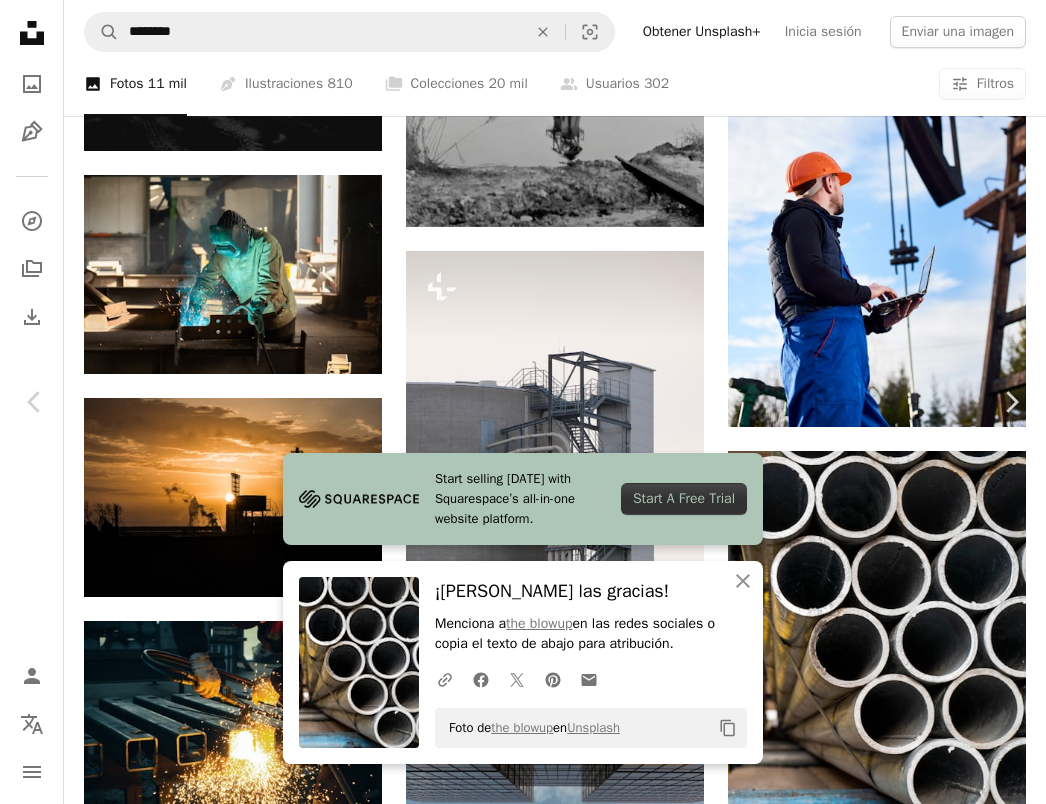 click on "An X shape Chevron left Chevron right Start selling [DATE] with Squarespace’s all-in-one website platform. Start A Free Trial An X shape Cerrar ¡Dale las gracias! Menciona a  the blowup  en las redes sociales o copia el texto de abajo para atribución. A URL sharing icon (chains) Facebook icon X (formerly Twitter) icon Pinterest icon An envelope Foto de  the blowup  en  Unsplash
Copy content the blowup theblowup A heart A plus sign Descargar gratis Chevron down Zoom in Visualizaciones 1.775.028 Descargas 22.963 A forward-right arrow Compartir Info icon Información More Actions Calendar outlined Publicado el  [DATE] Camera LEICA CAMERA AG, LEICA Q2 Safety Uso gratuito bajo la  Licencia Unsplash construcción industria industrial fuerte tubería sólido acero Alfombra tubería Imágenes de dominio público Explora imágenes premium relacionadas en iStock  |  Ahorra un 20 % con el código UNSPLASH20 Ver más en iStock  ↗ Imágenes relacionadas A heart A plus sign the blowup A heart" at bounding box center (523, 4719) 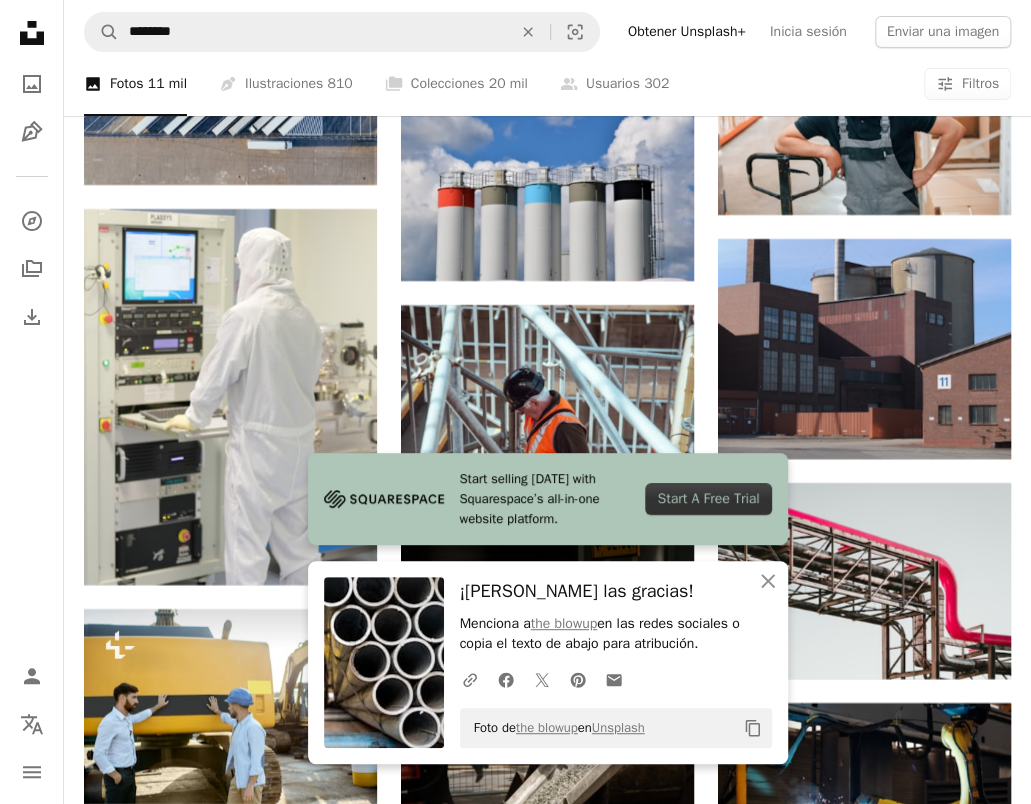 scroll, scrollTop: 12400, scrollLeft: 0, axis: vertical 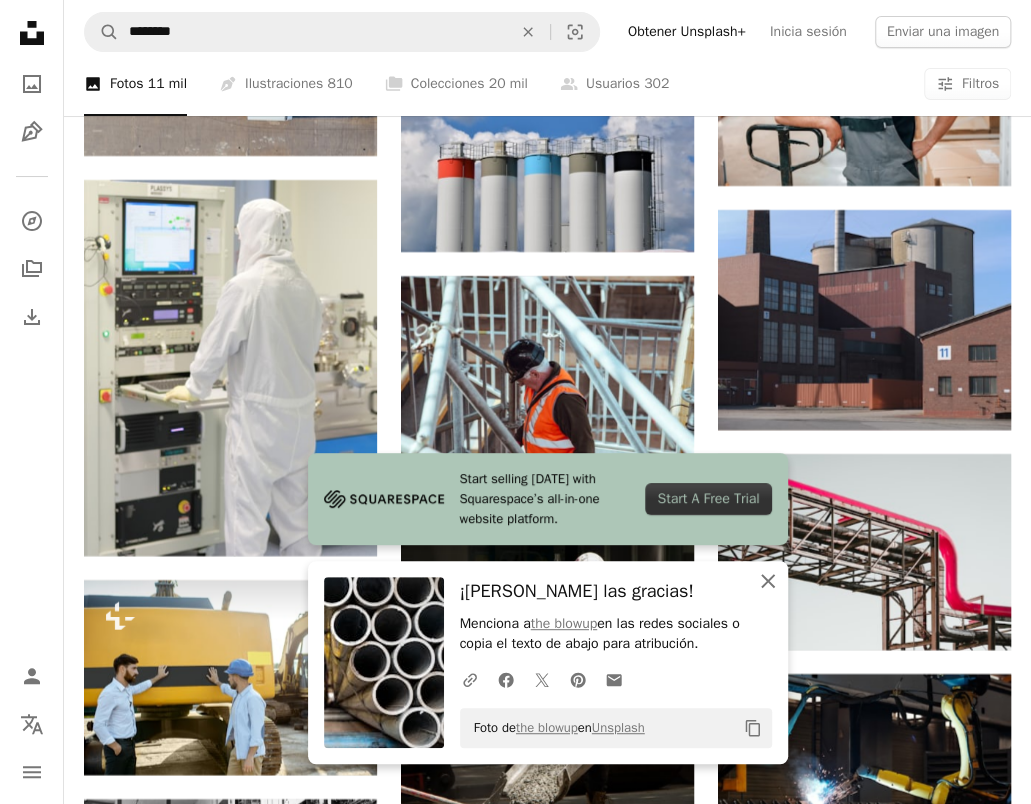 click on "An X shape" 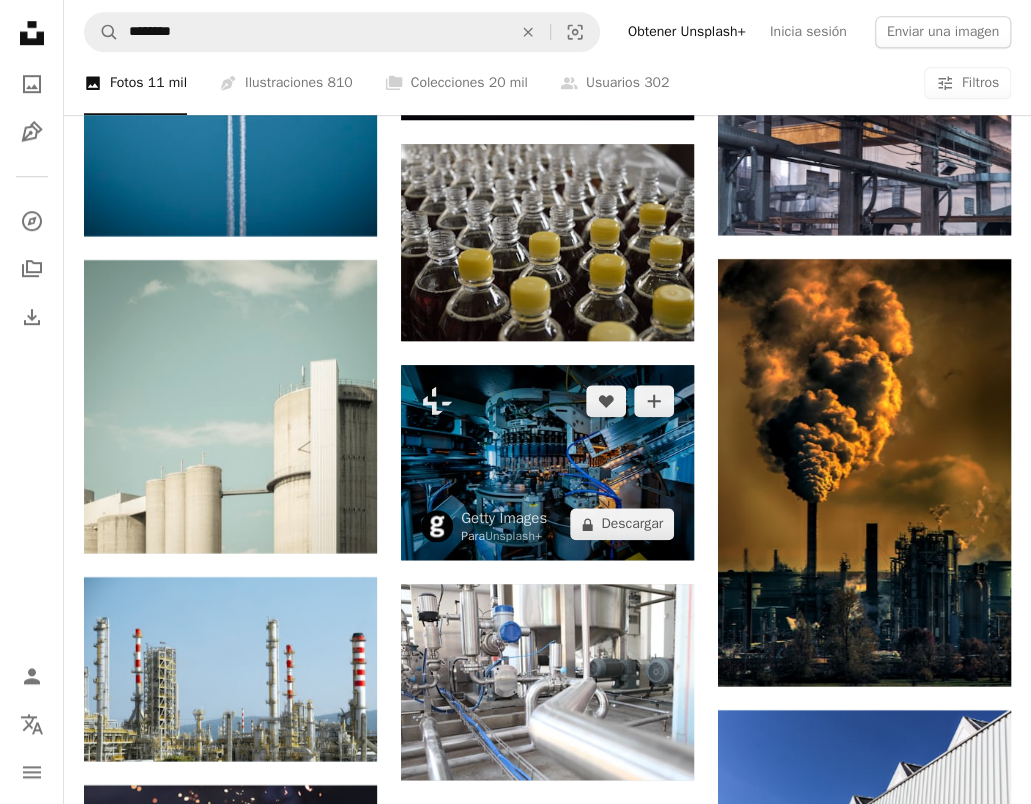 scroll, scrollTop: 19100, scrollLeft: 0, axis: vertical 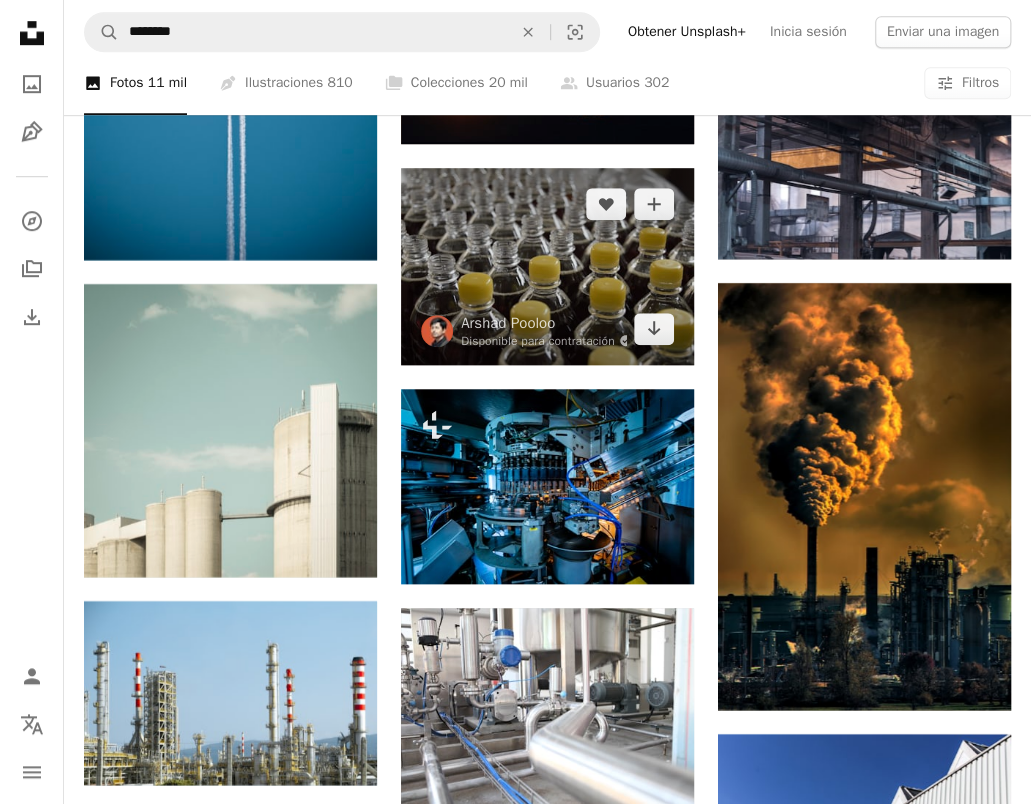 click at bounding box center [547, 266] 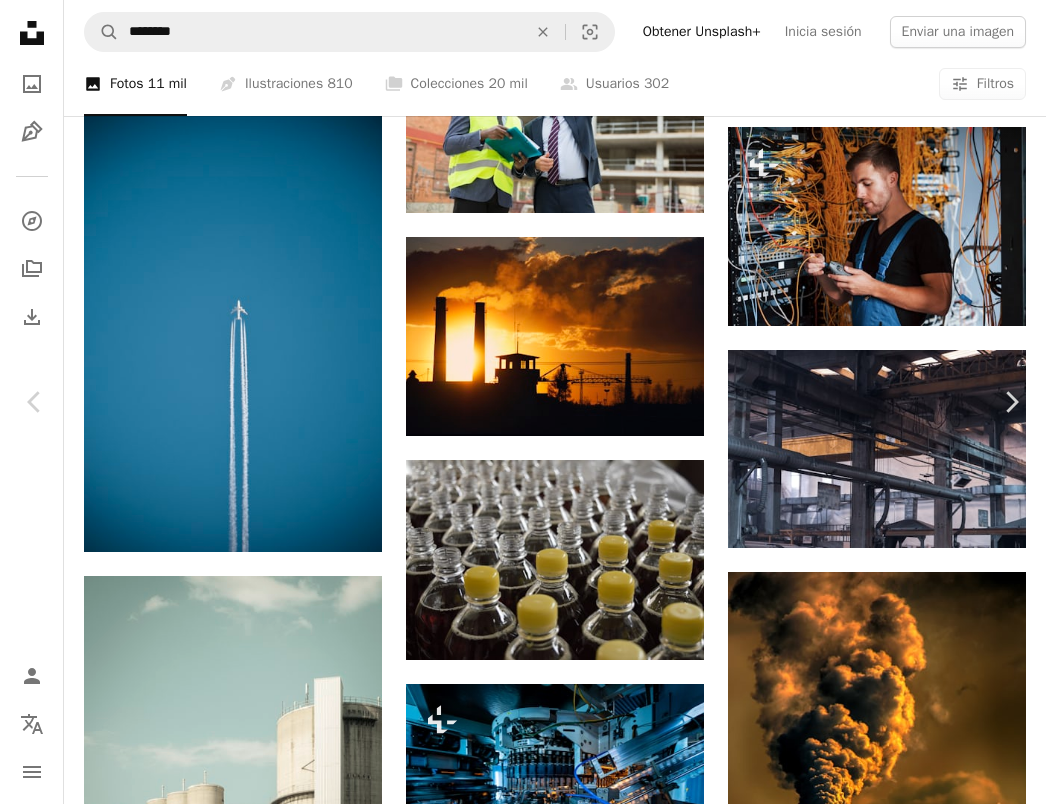 click on "Descargar gratis" at bounding box center [844, 4171] 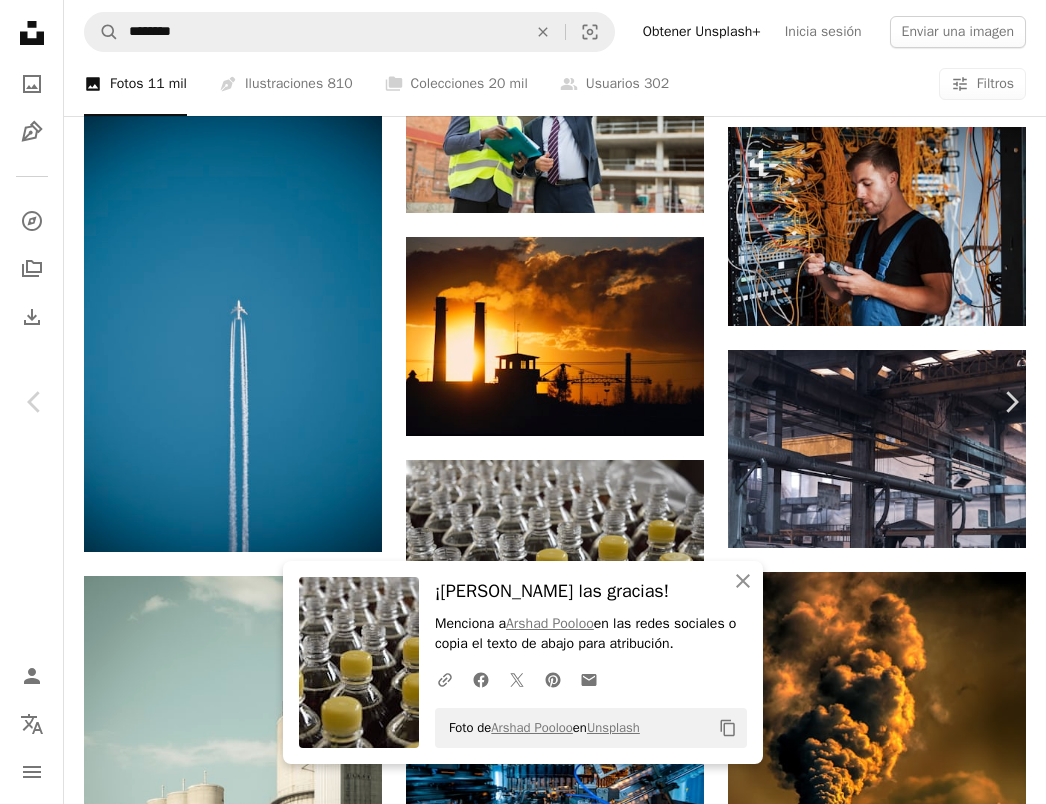 click on "An X shape Chevron left Chevron right An X shape Cerrar ¡Dale las gracias! Menciona a  [PERSON_NAME]  en las redes sociales o copia el texto de abajo para atribución. A URL sharing icon (chains) Facebook icon X (formerly Twitter) icon Pinterest icon An envelope Foto de  [PERSON_NAME]  en  Unsplash
Copy content [PERSON_NAME] Disponible para contratación A checkmark inside of a circle A heart A plus sign Descargar gratis Chevron down Zoom in Visualizaciones 3.978.813 Descargas 31.083 A forward-right arrow Compartir Info icon Información More Actions Calendar outlined Publicado el  [DATE][PERSON_NAME] Camera NIKON CORPORATION, NIKON D5300 Safety Uso gratuito bajo la  Licencia Unsplash víveres trabajo planta amarillo beber industria botella plástico producción gorro grifo manufactura refresco fabricación jarabe serie cerveza vidrio alcohol bebida Imágenes gratuitas Explora imágenes premium relacionadas en iStock  |  Ahorra un 20 % con el código UNSPLASH20 Ver más en iStock  ↗ A heart Para" at bounding box center [523, 4526] 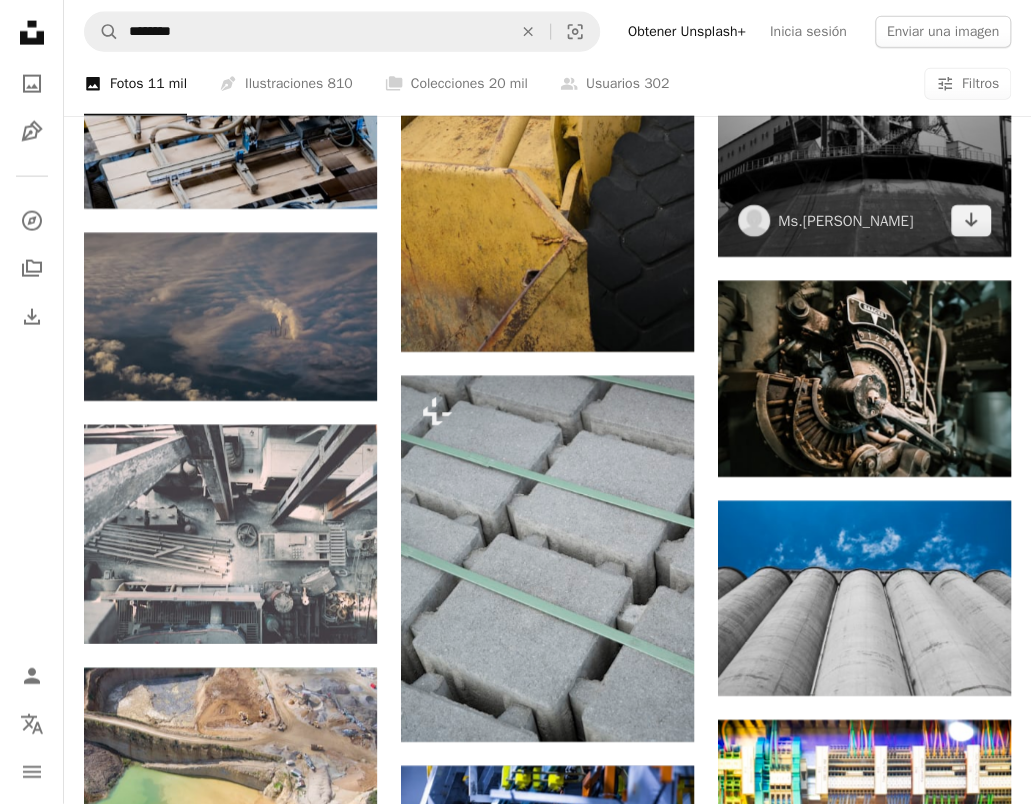 scroll, scrollTop: 23800, scrollLeft: 0, axis: vertical 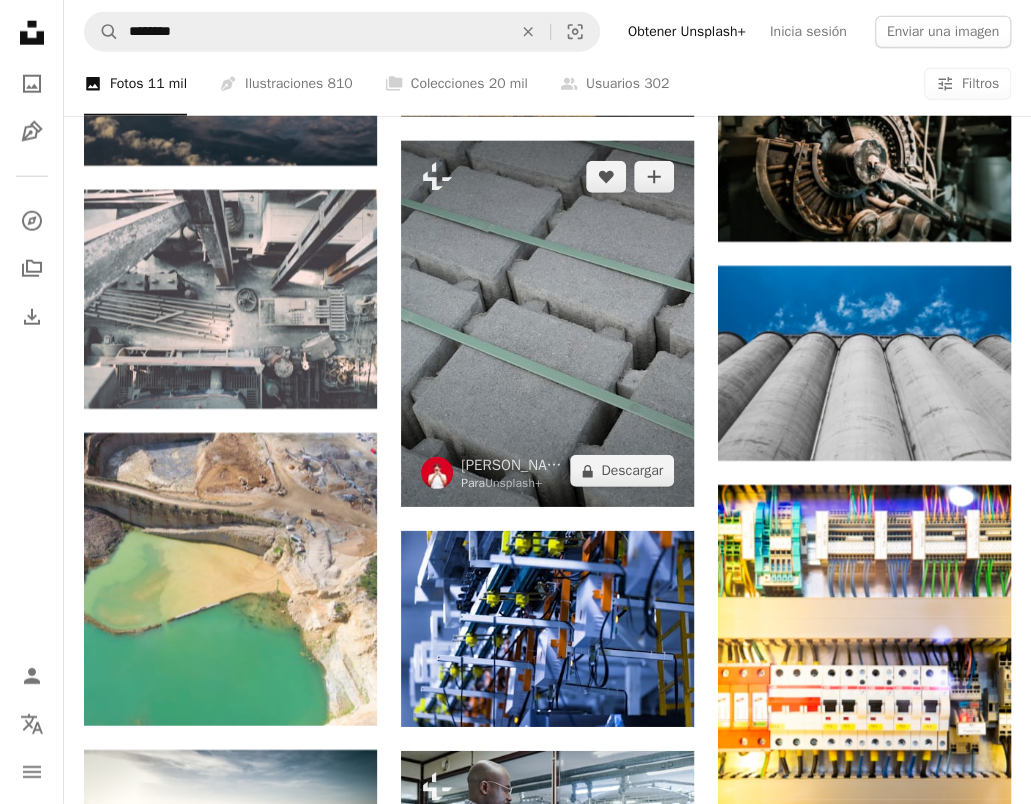 click at bounding box center (547, 324) 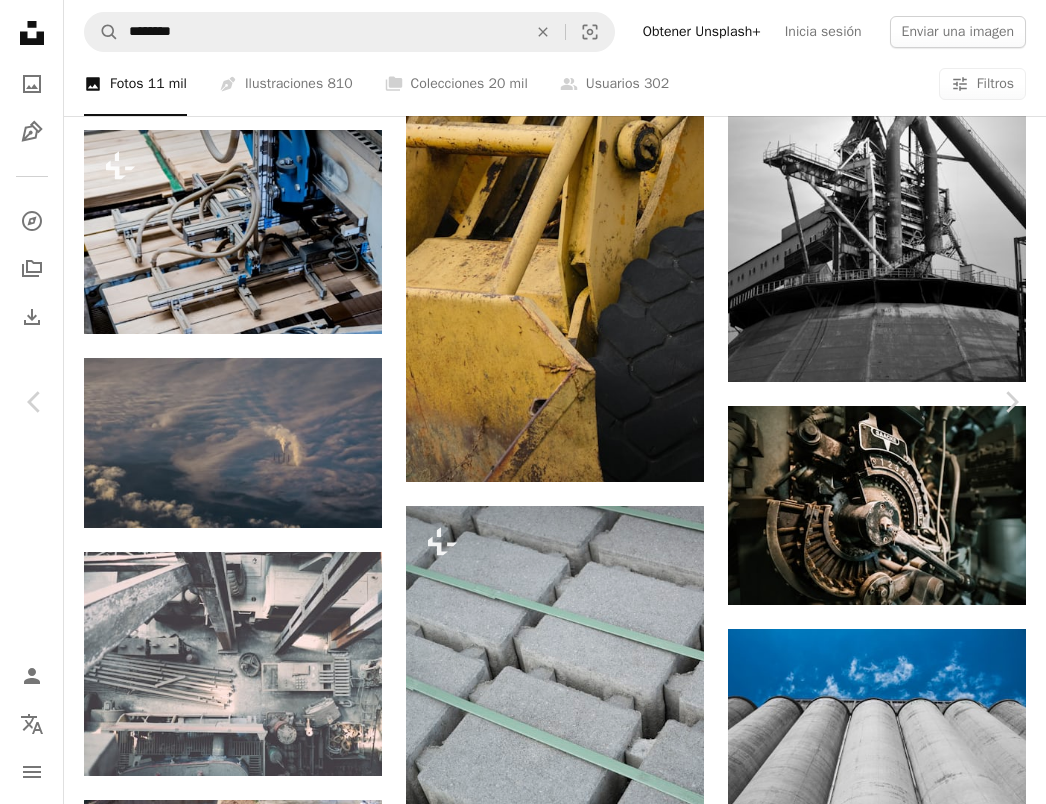click on "An X shape Chevron left Chevron right [PERSON_NAME] Para  Unsplash+ A heart A plus sign A lock Descargar Zoom in A forward-right arrow Compartir More Actions A map marker [GEOGRAPHIC_DATA], [GEOGRAPHIC_DATA] Calendar outlined Publicado el  [DATE] Safety Con la  Licencia Unsplash+ edificio ciudad arquitectura hogar construcción hormigón industria Berlín Obra material viviente materiales Deutschland soviético Industria Baustelle Bau architektur Stadt Fondos De esta serie Chevron right Plus sign for Unsplash+ Plus sign for Unsplash+ Plus sign for Unsplash+ Plus sign for Unsplash+ Plus sign for Unsplash+ Plus sign for Unsplash+ Plus sign for Unsplash+ Plus sign for Unsplash+ Plus sign for Unsplash+ Plus sign for Unsplash+ Imágenes relacionadas Plus sign for Unsplash+ A heart A plus sign [PERSON_NAME] Para  Unsplash+ A lock Descargar Plus sign for Unsplash+ A heart A plus sign [PERSON_NAME] Para  Unsplash+ A lock Descargar Plus sign for Unsplash+ A heart A plus sign [PERSON_NAME] Para  Unsplash+ A lock [PERSON_NAME]" at bounding box center [523, 5858] 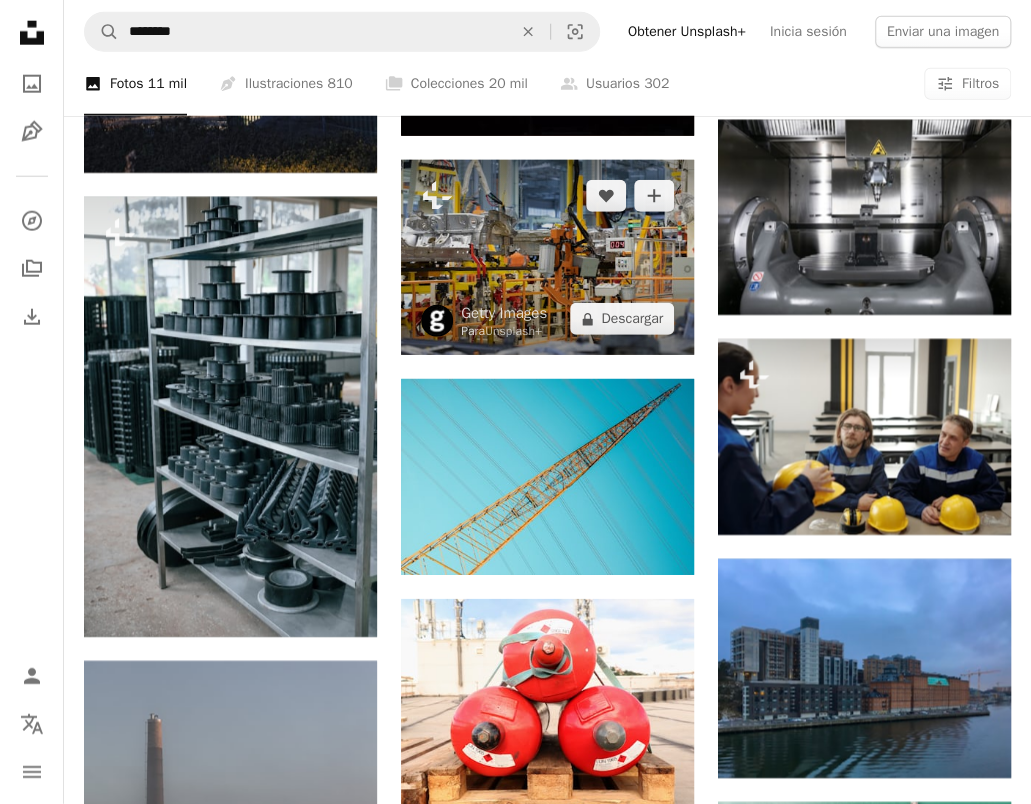 scroll, scrollTop: 39300, scrollLeft: 0, axis: vertical 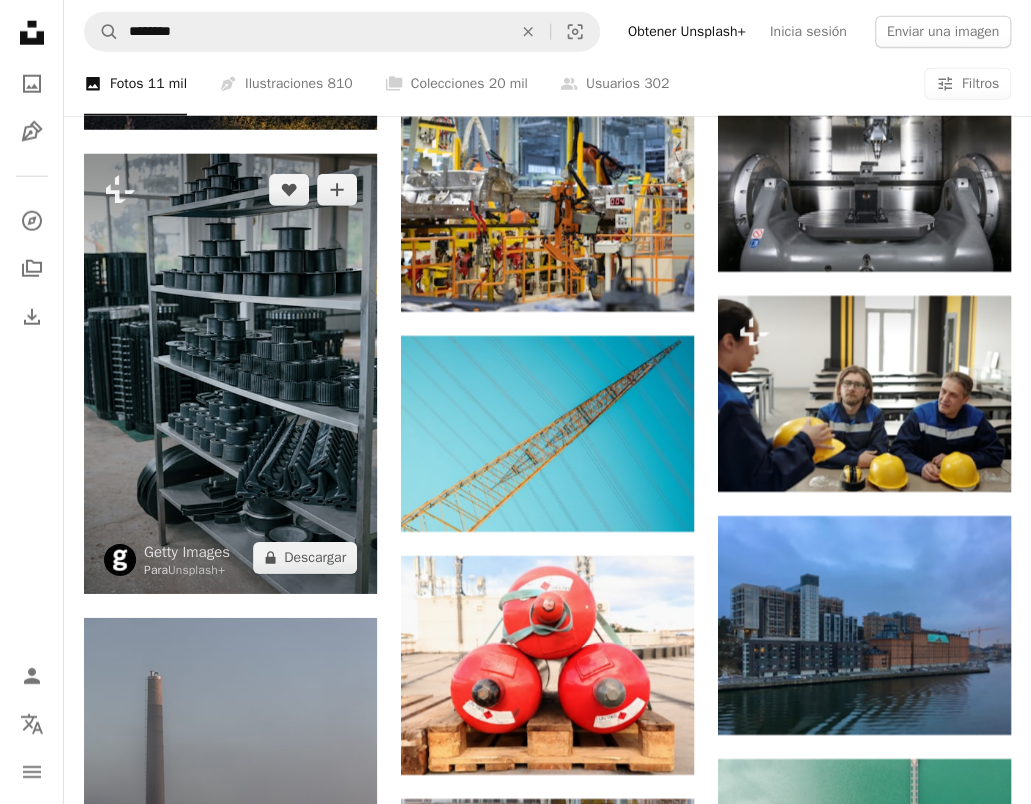 click at bounding box center [230, 374] 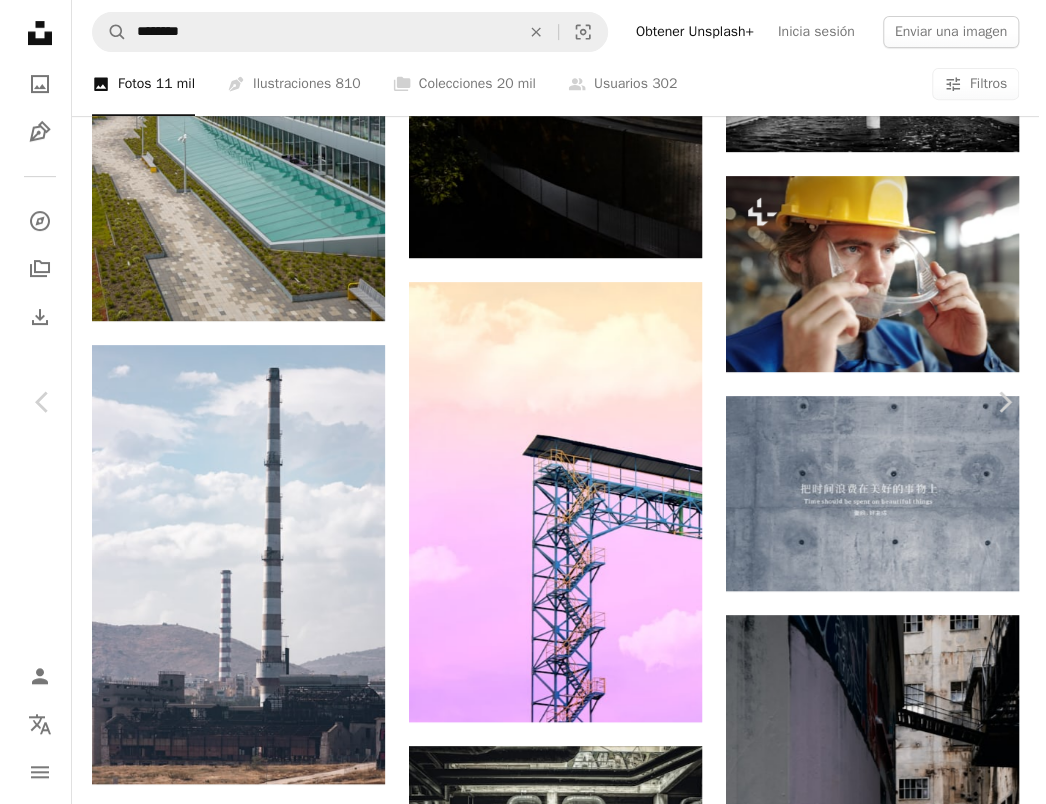 scroll, scrollTop: 41000, scrollLeft: 0, axis: vertical 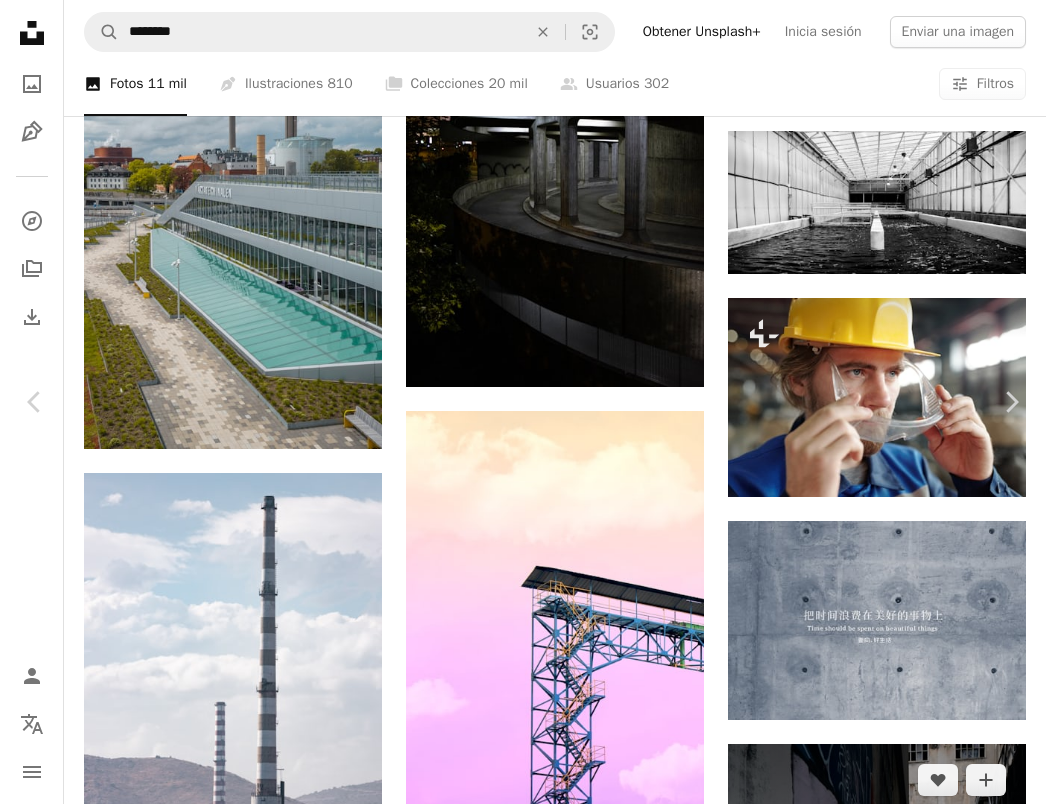 click on "An X shape Chevron left Chevron right Getty Images Para  Unsplash+ A heart A plus sign A lock Descargar Zoom in A forward-right arrow Compartir More Actions Calendar outlined Publicado el  [DATE][PERSON_NAME] Safety Con la  Licencia Unsplash+ fotografía fabricación industria Ucrania Nuevo servicio calidad organización Color negro dentro orden habilidad sin personas texturado Mecanizado pieza de recambio Instalar color gris Imágenes de dominio público De esta serie Chevron right Plus sign for Unsplash+ Plus sign for Unsplash+ Imágenes relacionadas Plus sign for Unsplash+ A heart A plus sign Getty Images Para  Unsplash+ A lock Descargar Plus sign for Unsplash+ A heart A plus sign Getty Images Para  Unsplash+ A lock Descargar Plus sign for Unsplash+ A heart A plus sign Getty Images Para  Unsplash+ A lock Descargar Plus sign for Unsplash+ A heart A plus sign A. C. Para  Unsplash+ A lock Descargar Plus sign for Unsplash+ A heart A plus sign [PERSON_NAME] Para  Unsplash+ A lock Descargar A heart A plus sign" at bounding box center (523, 4291) 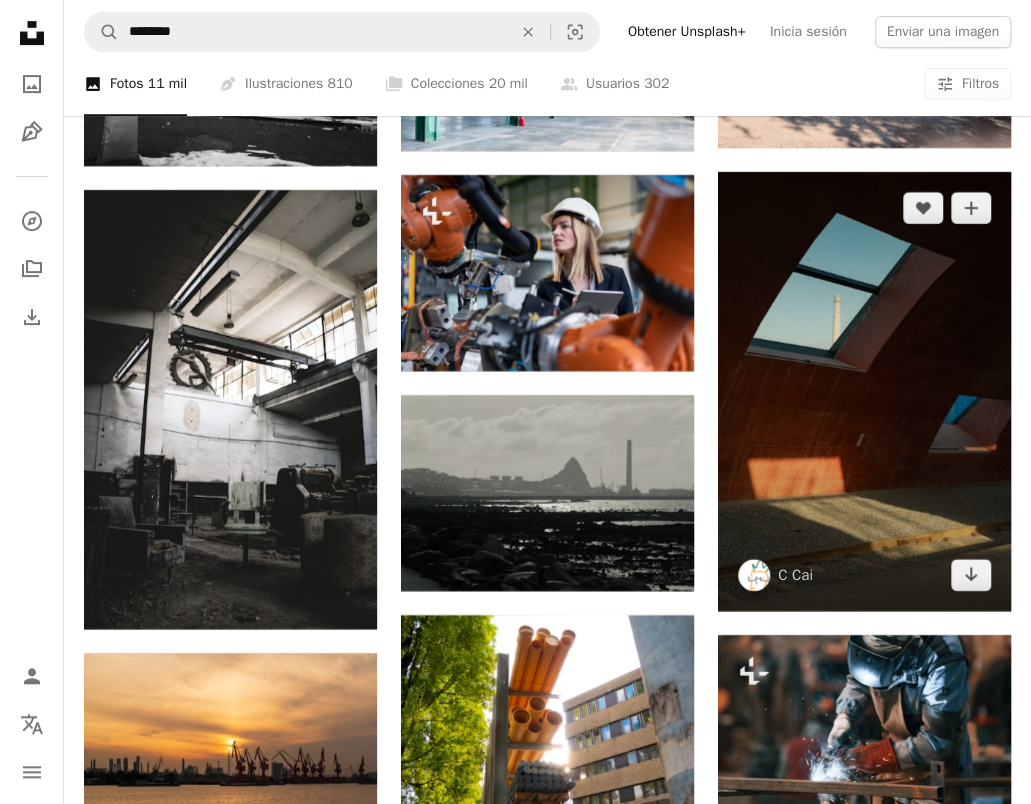 scroll, scrollTop: 44800, scrollLeft: 0, axis: vertical 